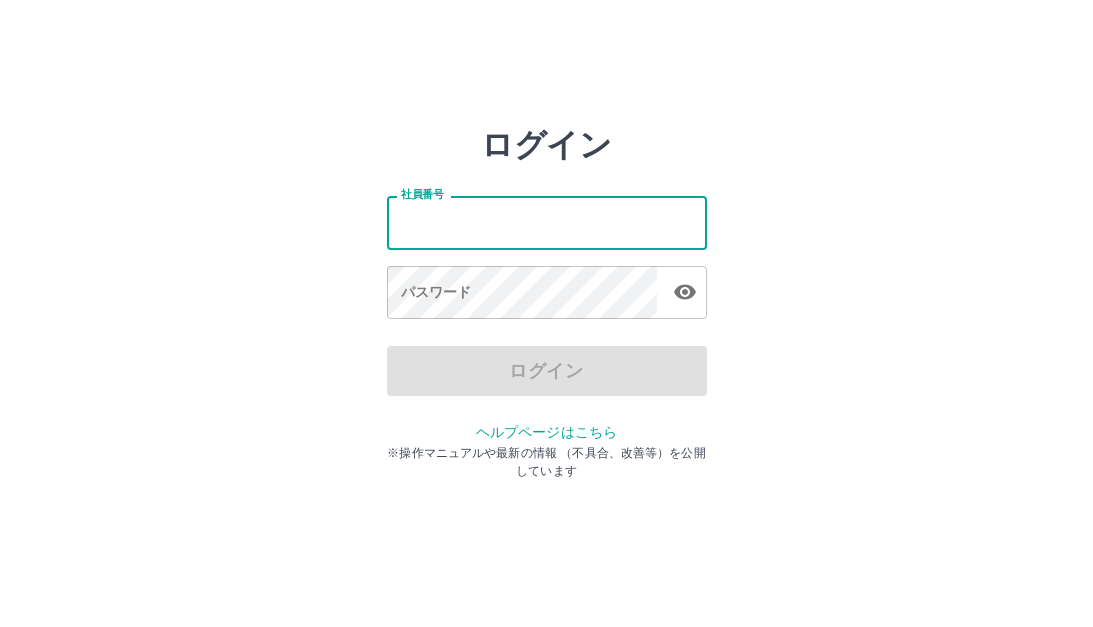 scroll, scrollTop: 0, scrollLeft: 0, axis: both 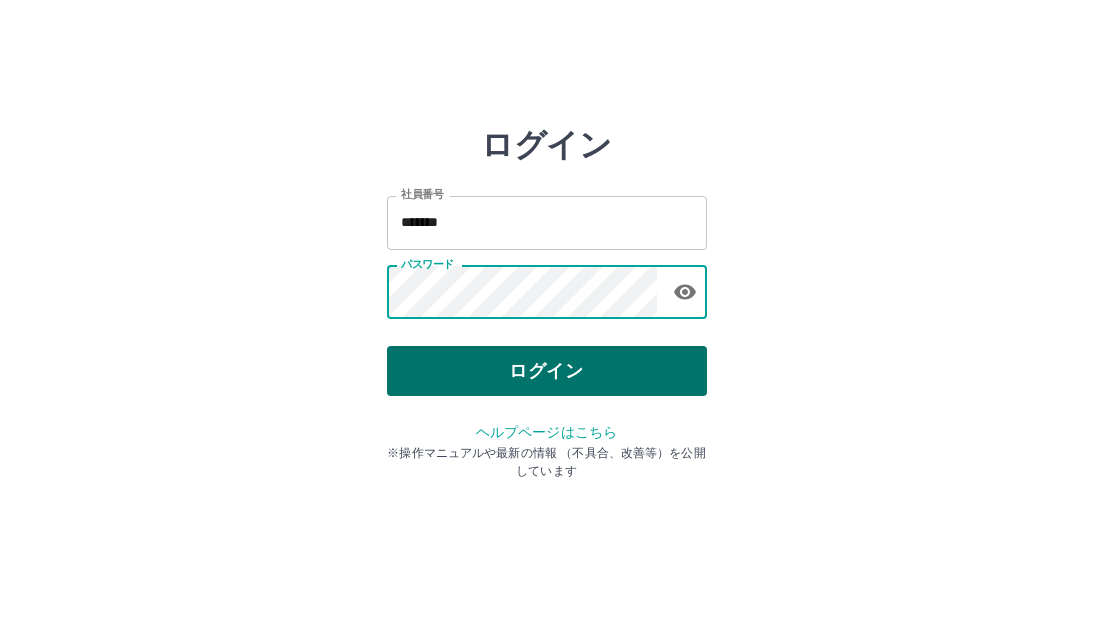click on "ログイン" at bounding box center (547, 371) 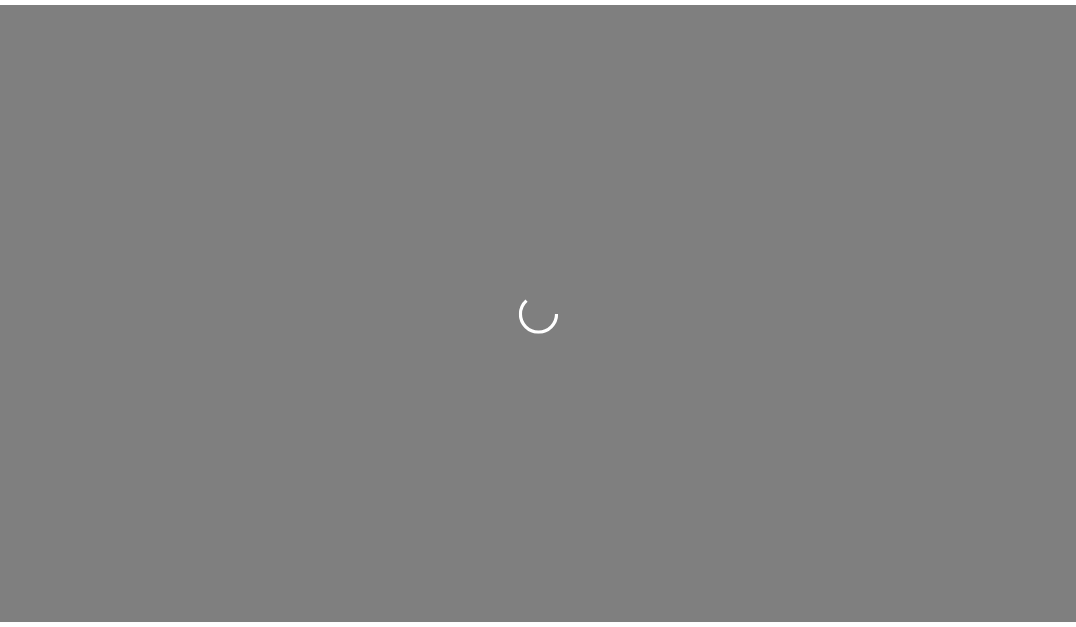 scroll, scrollTop: 0, scrollLeft: 0, axis: both 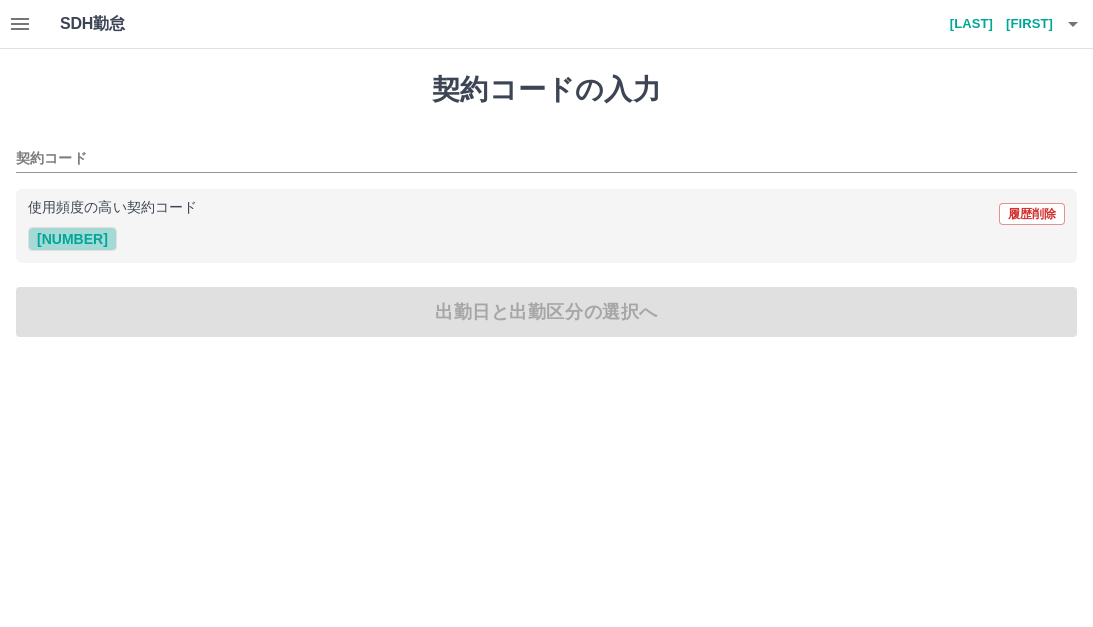 click on "[PHONE]" at bounding box center (72, 239) 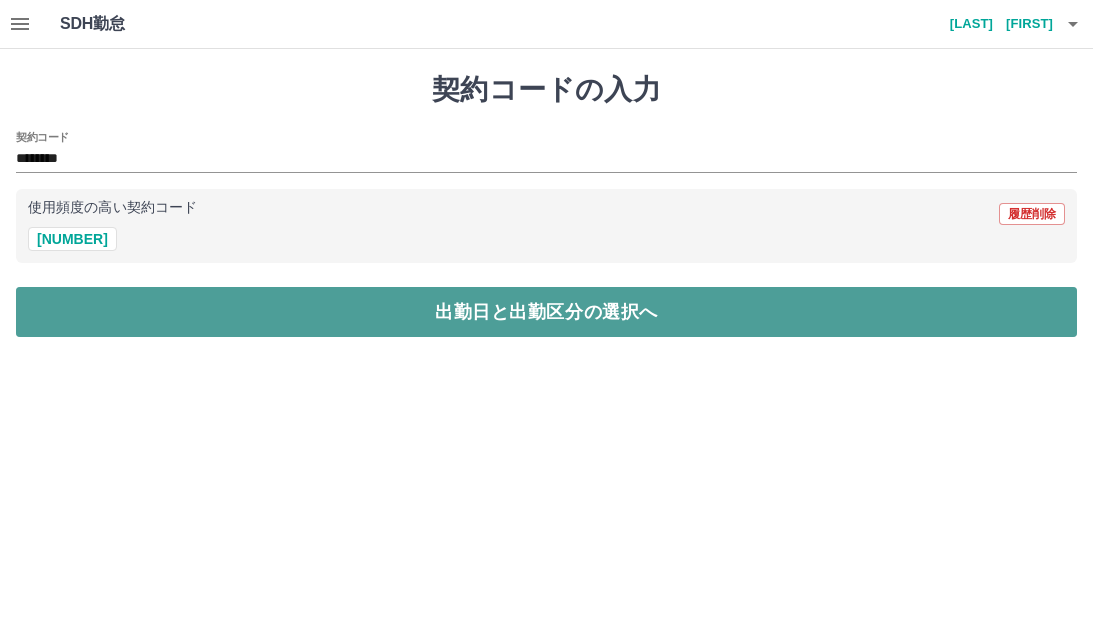 click on "出勤日と出勤区分の選択へ" at bounding box center (546, 312) 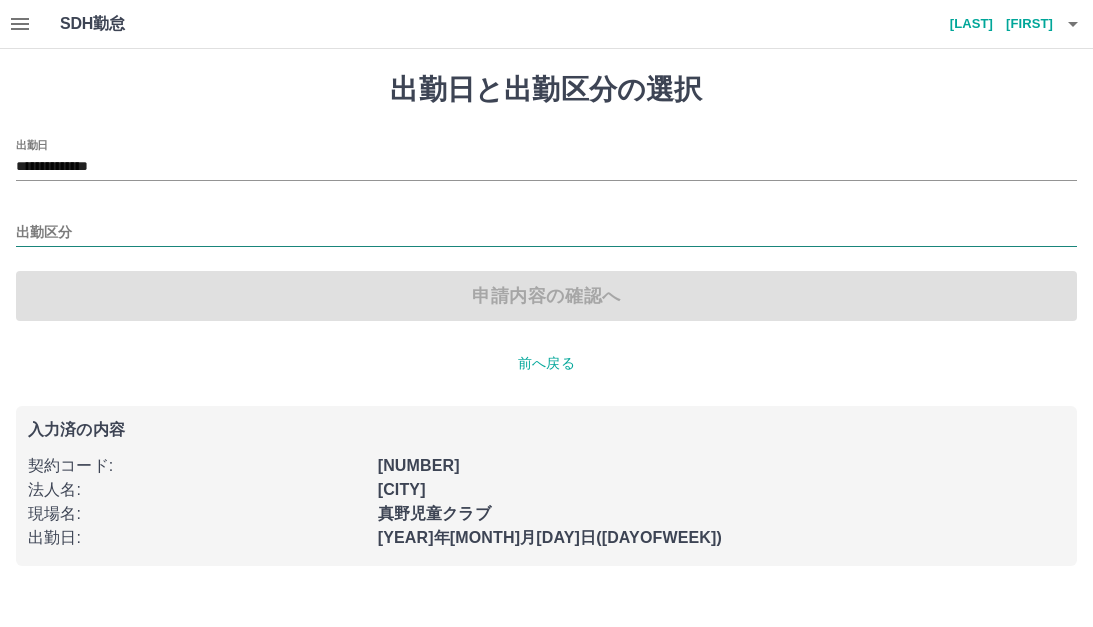 click on "出勤区分" at bounding box center [546, 233] 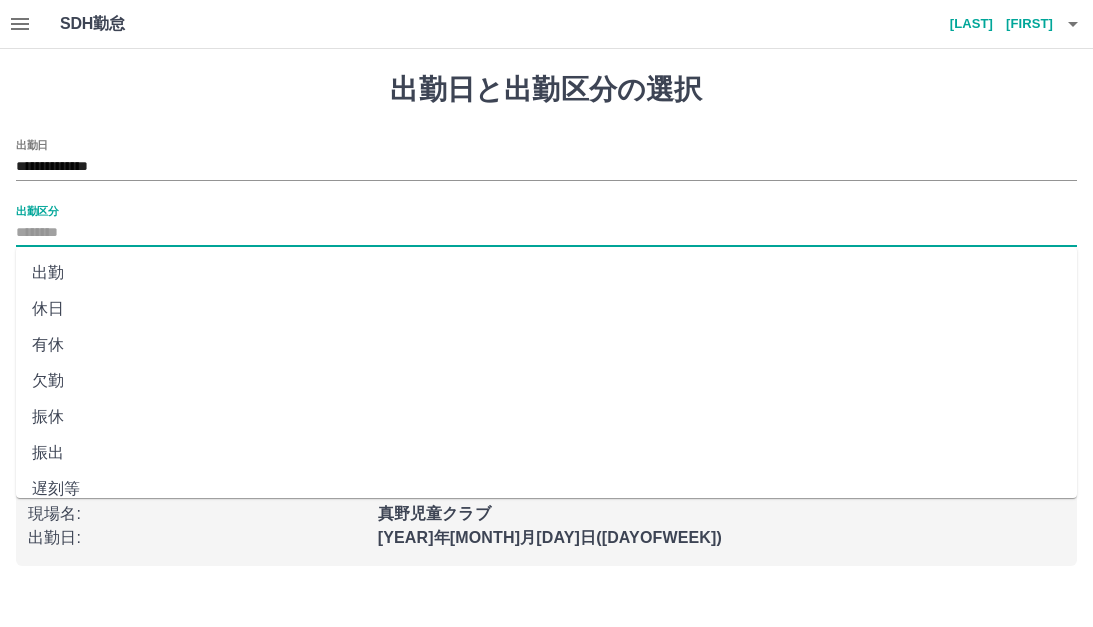 click on "出勤" at bounding box center [546, 273] 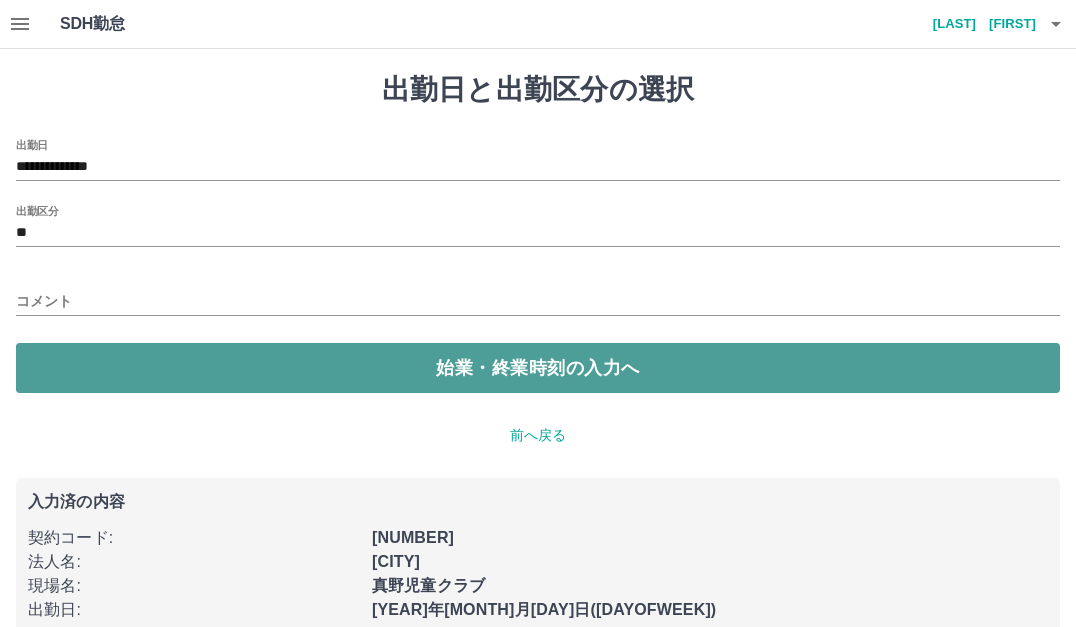 click on "始業・終業時刻の入力へ" at bounding box center [538, 368] 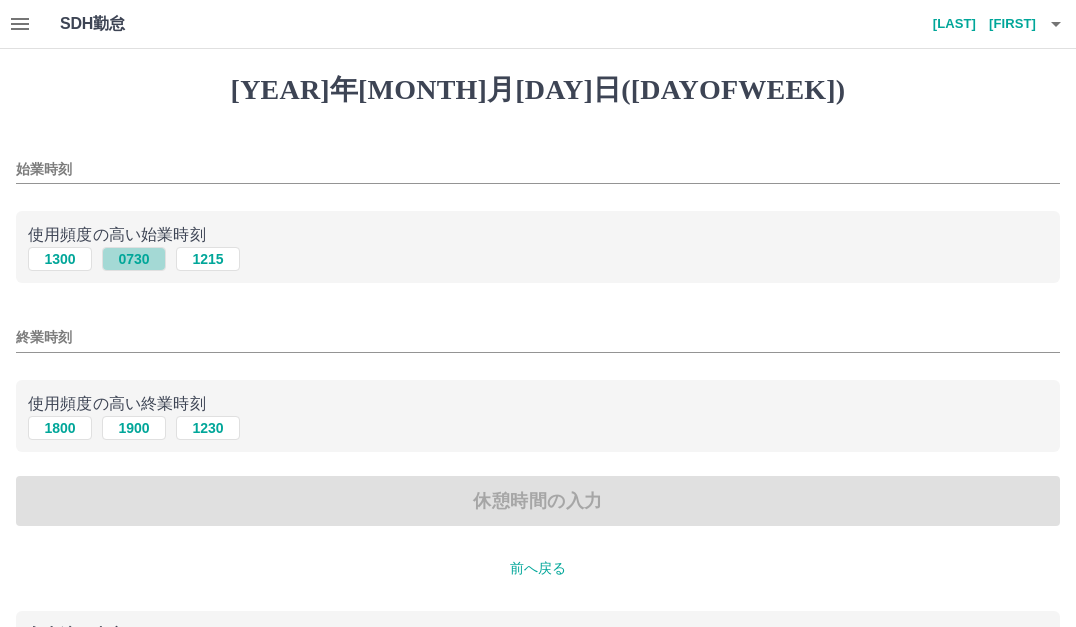 click on "0730" at bounding box center (134, 259) 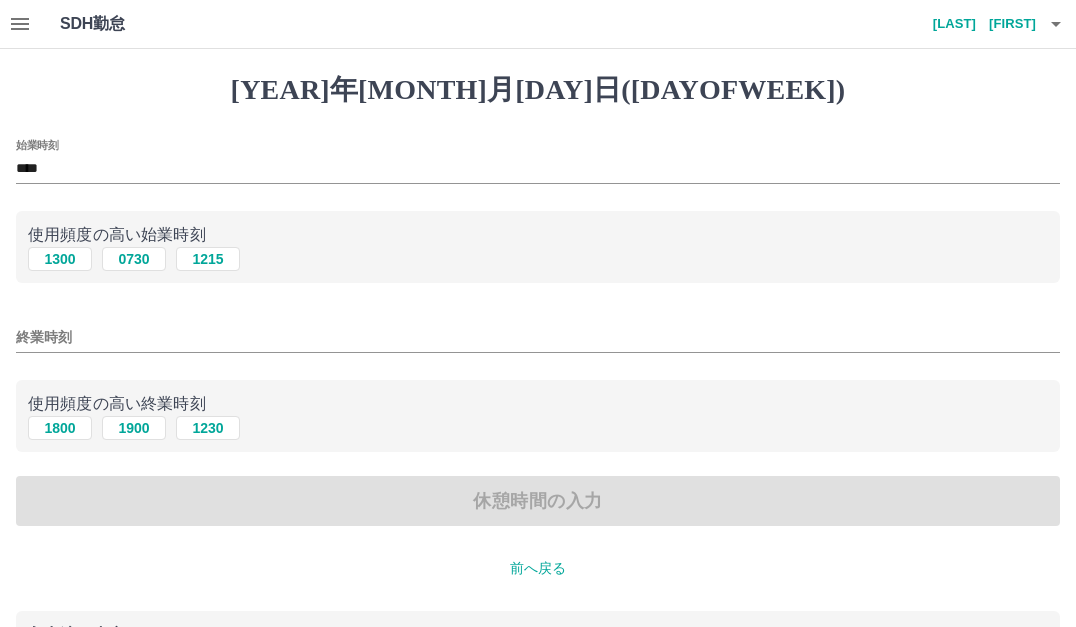 click on "終業時刻" at bounding box center [538, 337] 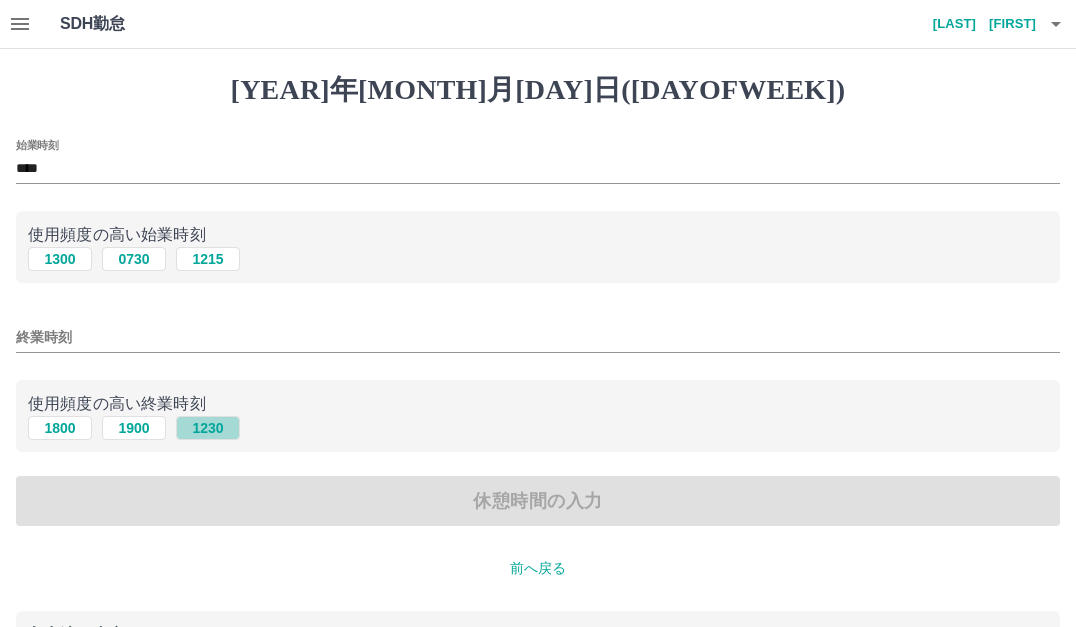 click on "1230" at bounding box center (208, 428) 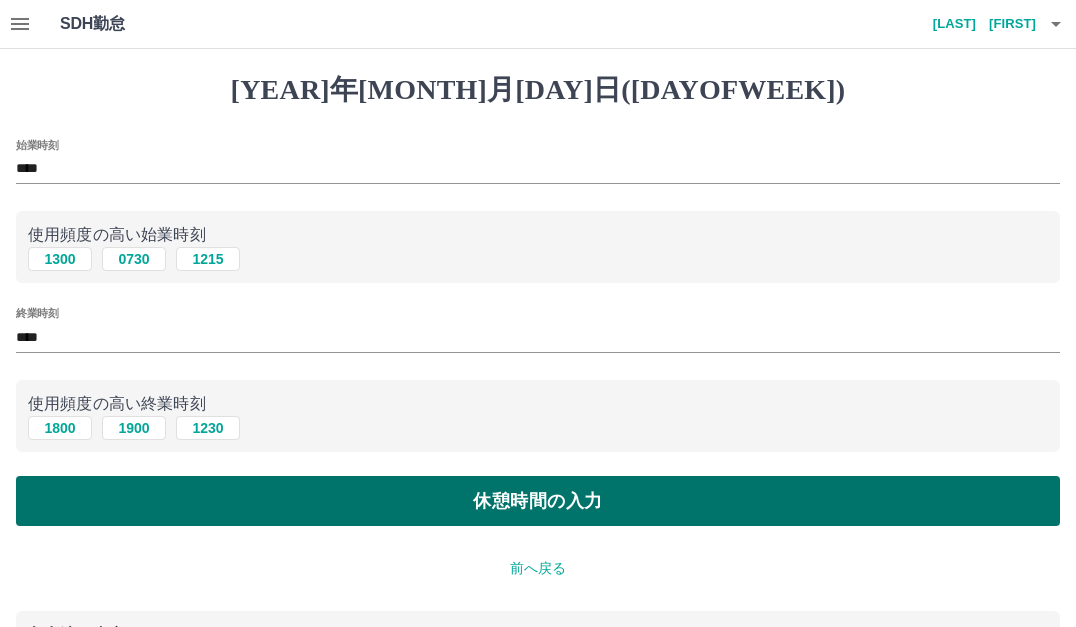 click on "休憩時間の入力" at bounding box center [538, 501] 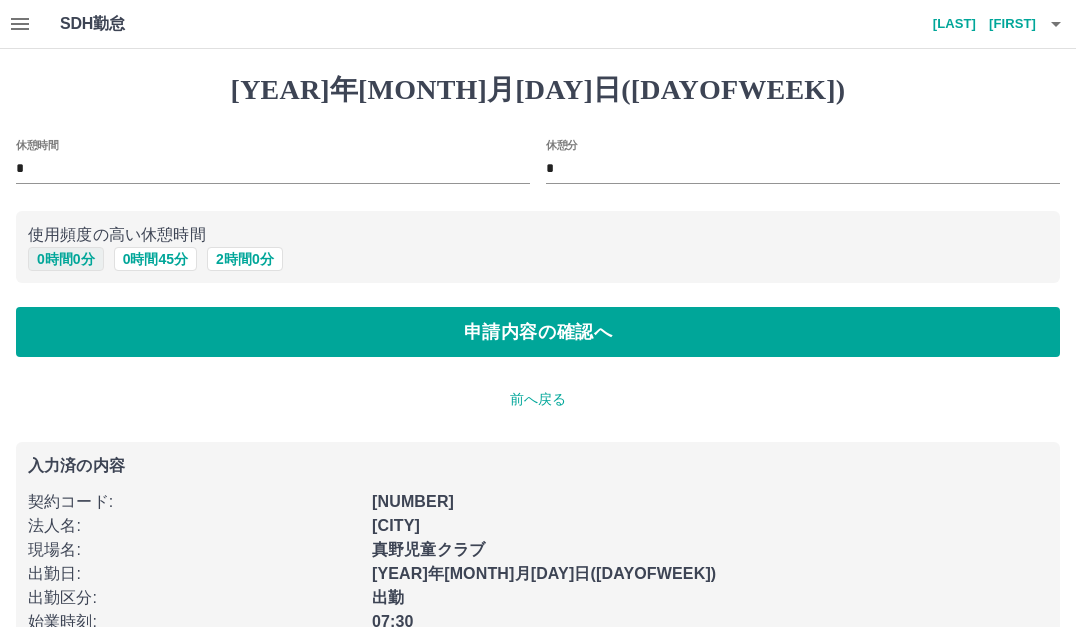click on "0 時間 0 分" at bounding box center (66, 259) 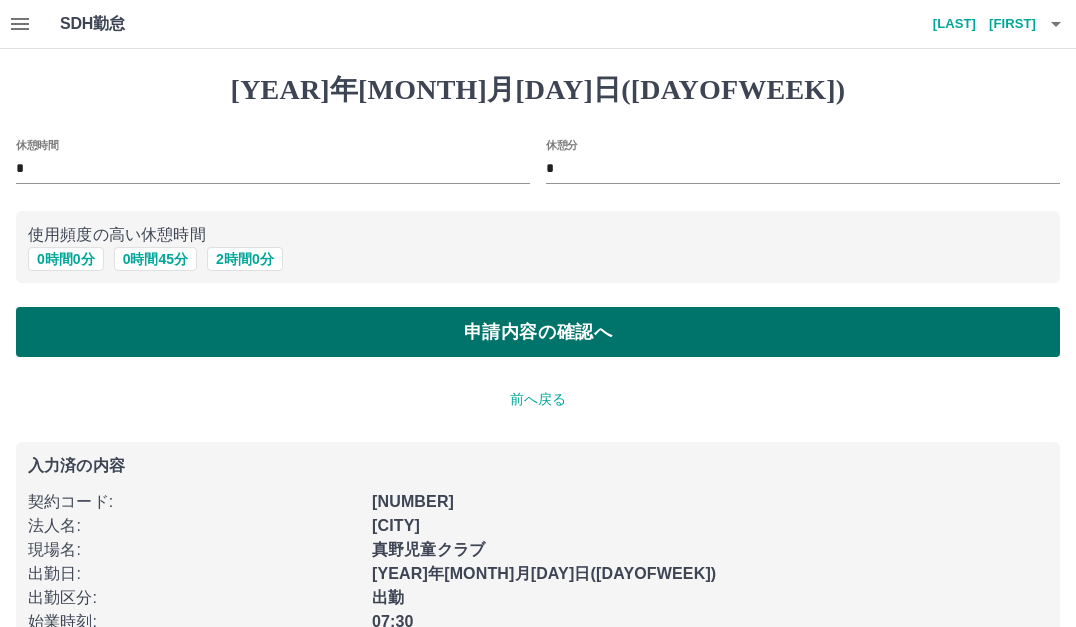 click on "申請内容の確認へ" at bounding box center (538, 332) 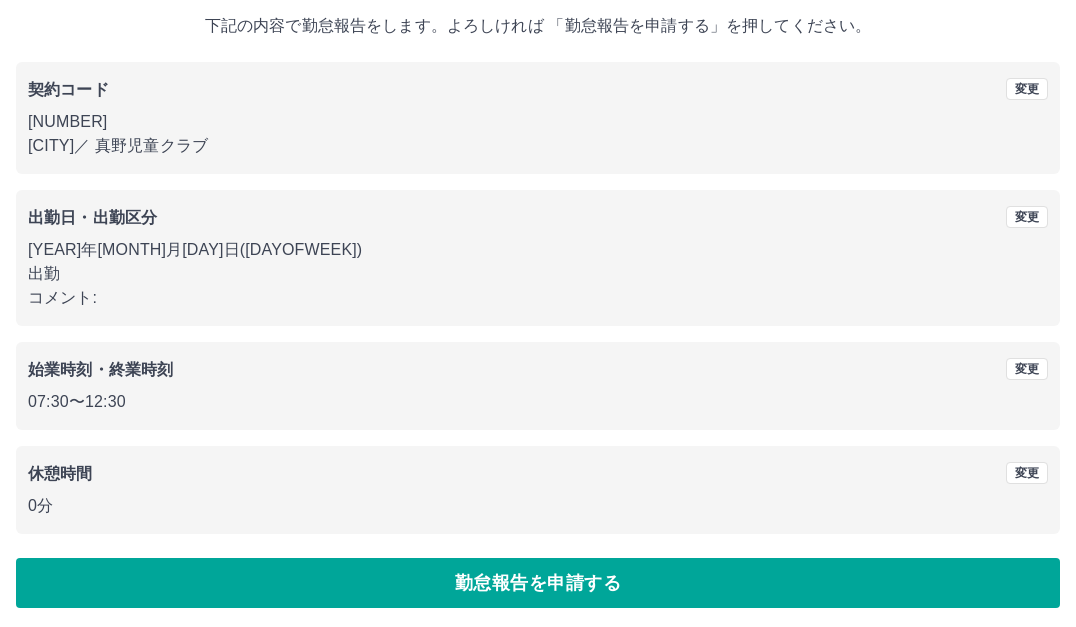 scroll, scrollTop: 122, scrollLeft: 0, axis: vertical 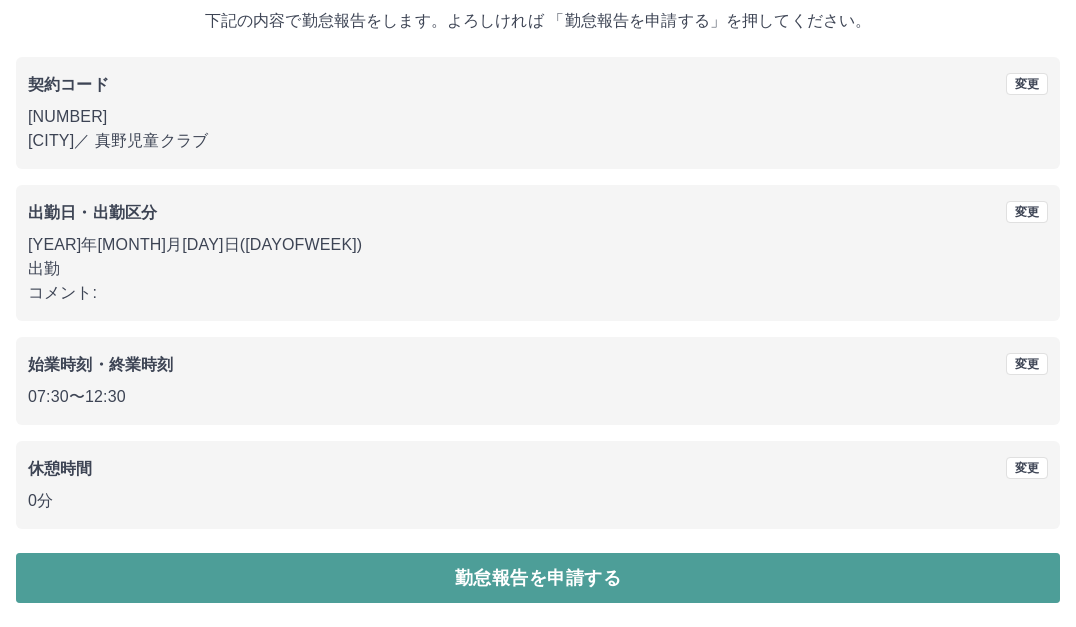click on "勤怠報告を申請する" at bounding box center (538, 578) 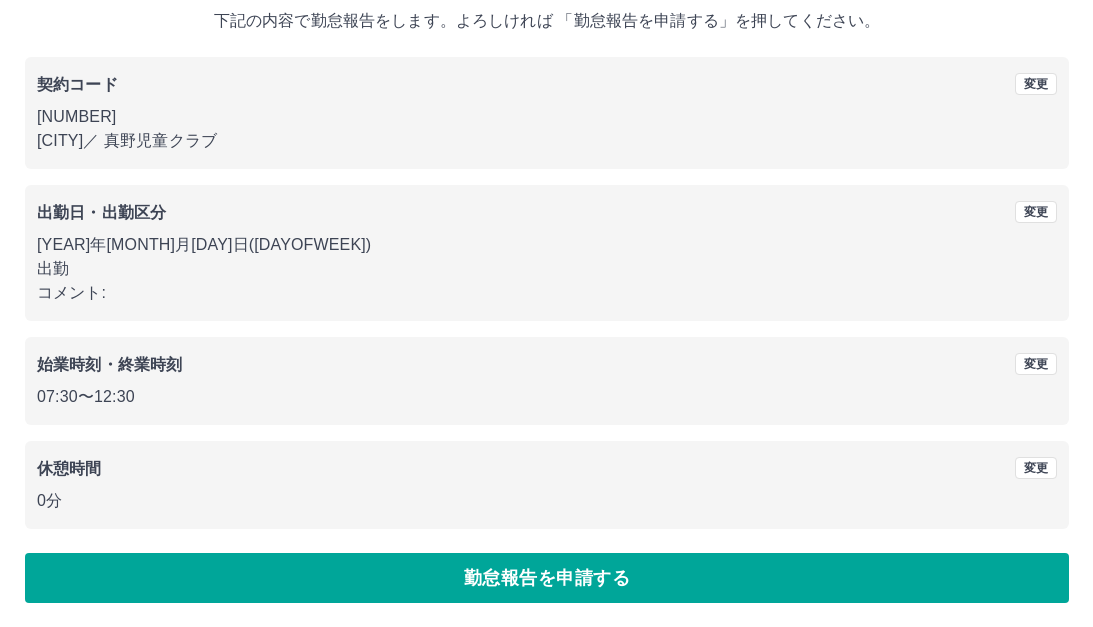 scroll, scrollTop: 0, scrollLeft: 0, axis: both 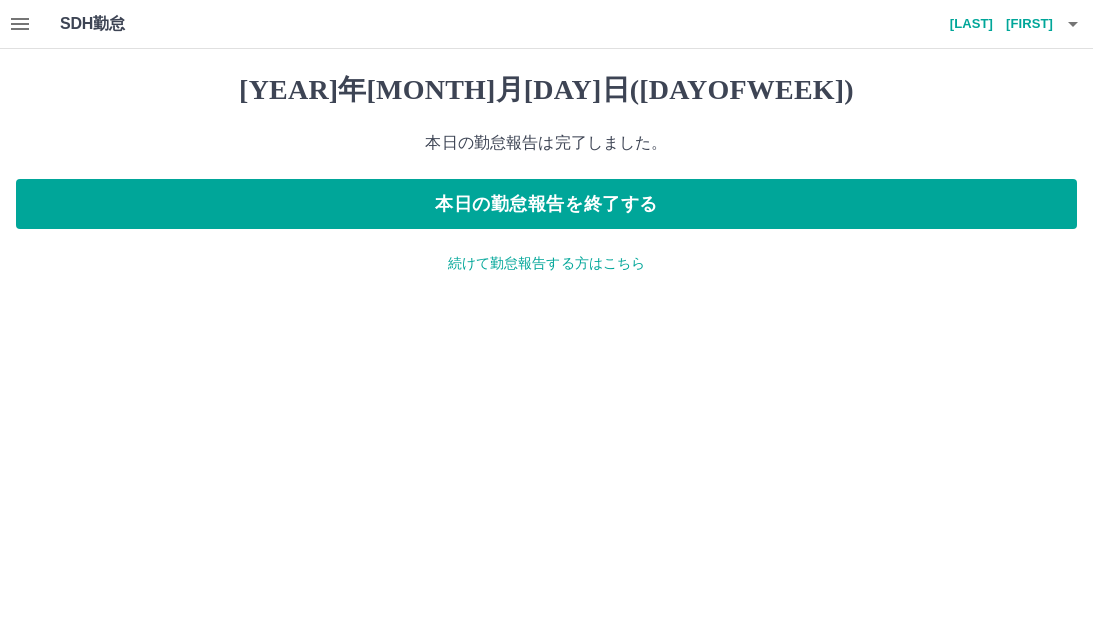 click 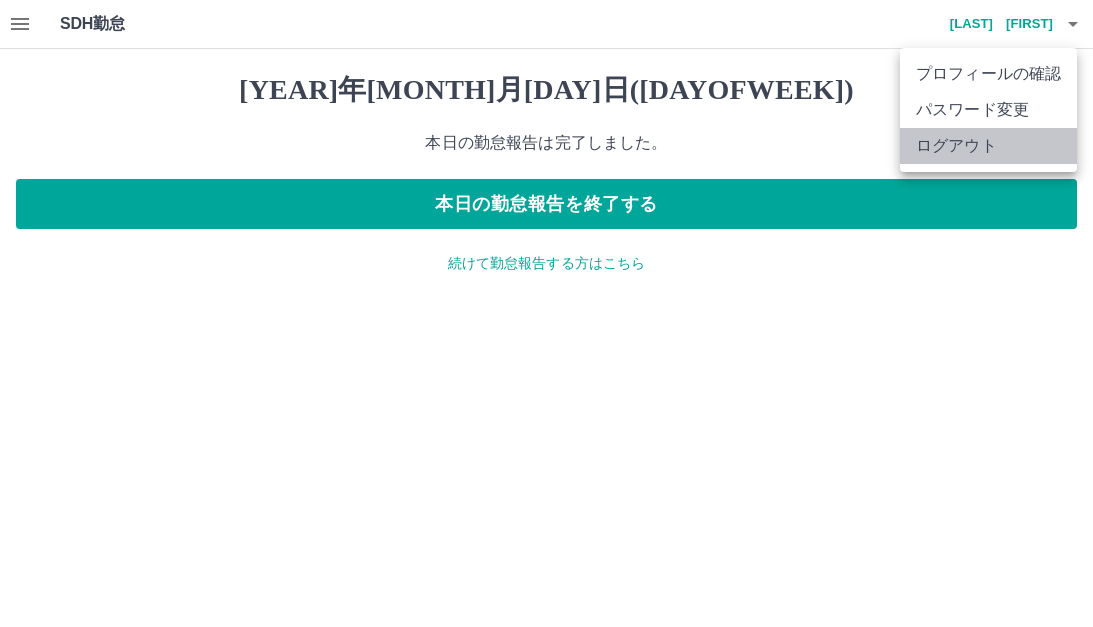 click on "ログアウト" at bounding box center [988, 146] 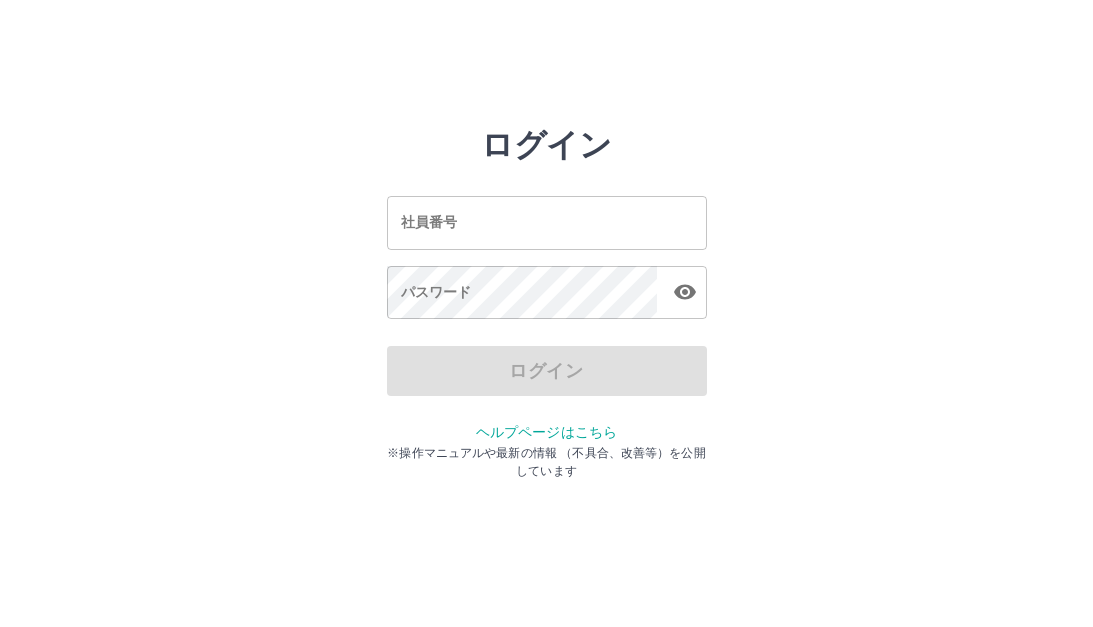 scroll, scrollTop: 0, scrollLeft: 0, axis: both 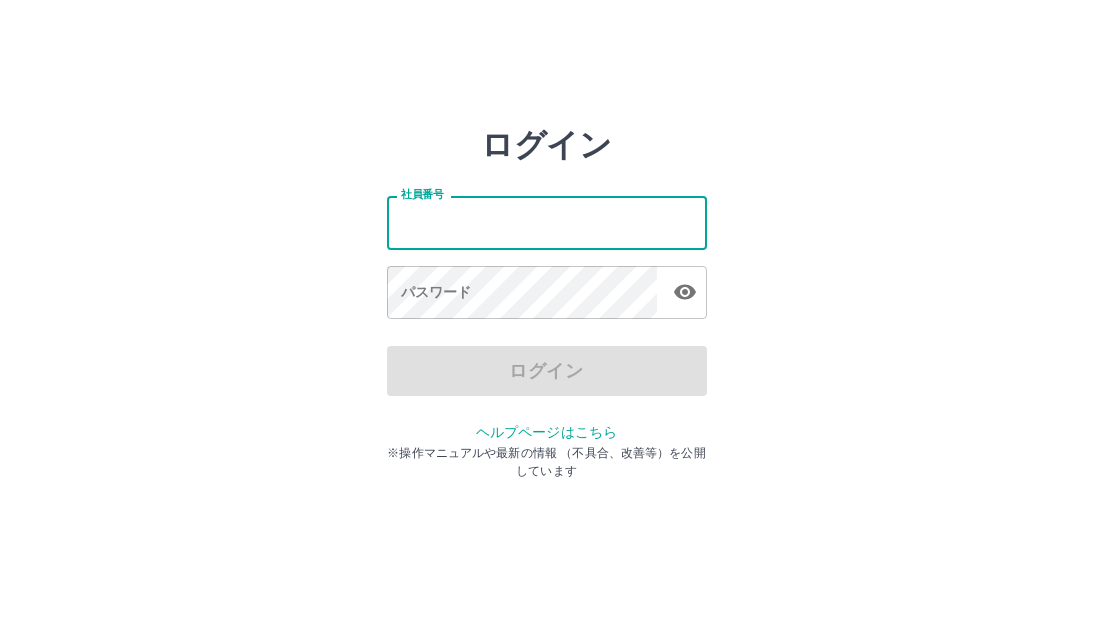 type on "*******" 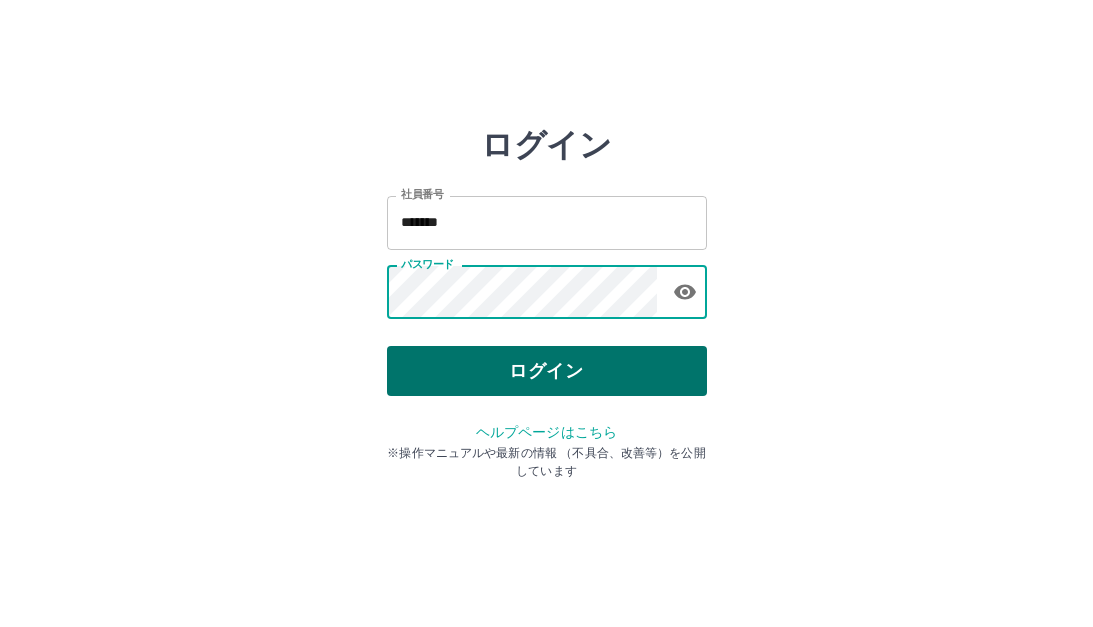 click on "ログイン" at bounding box center [547, 371] 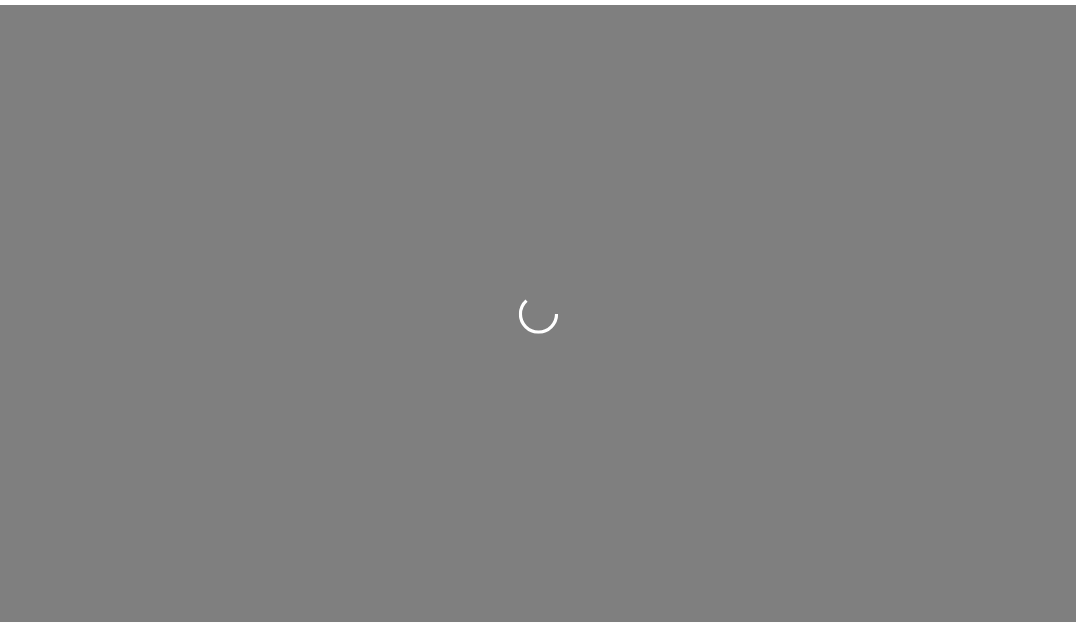 scroll, scrollTop: 0, scrollLeft: 0, axis: both 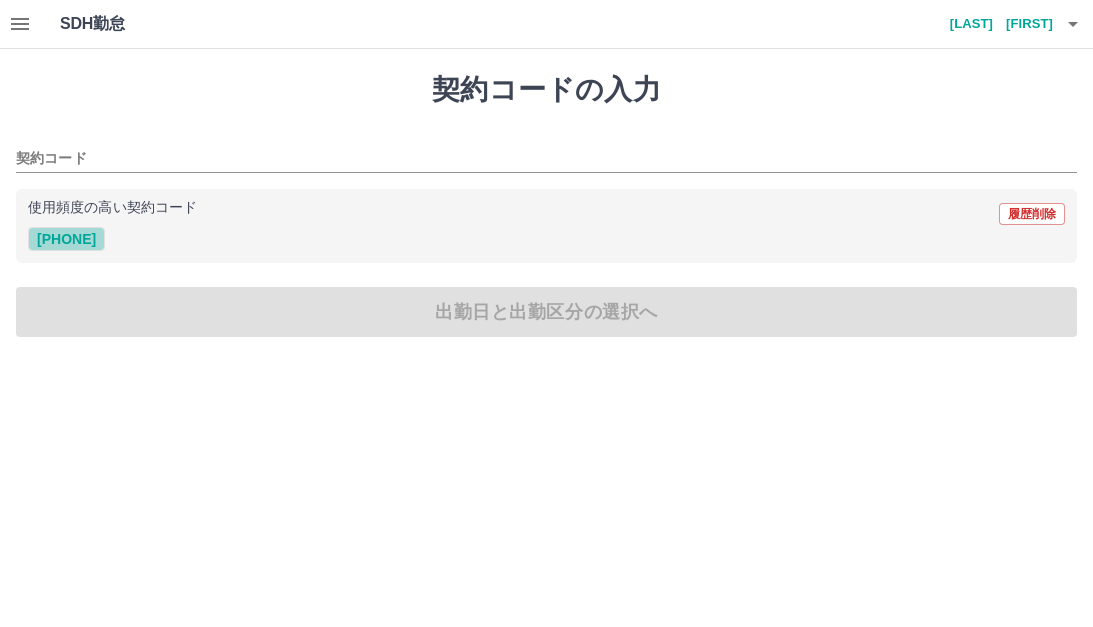 click on "[PHONE]" at bounding box center (66, 239) 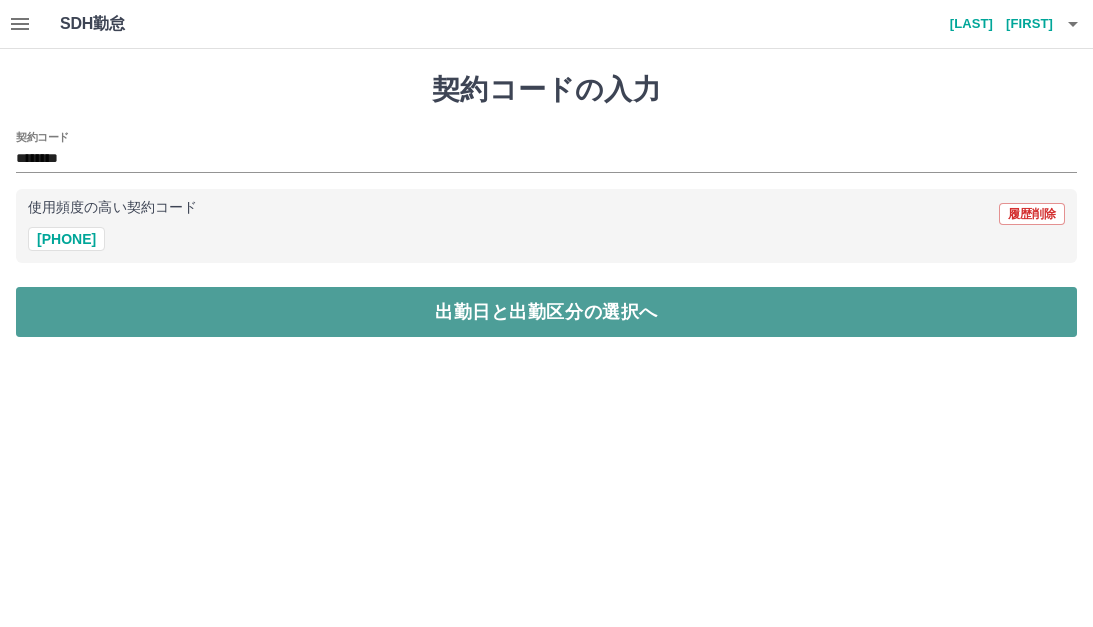 click on "出勤日と出勤区分の選択へ" at bounding box center (546, 312) 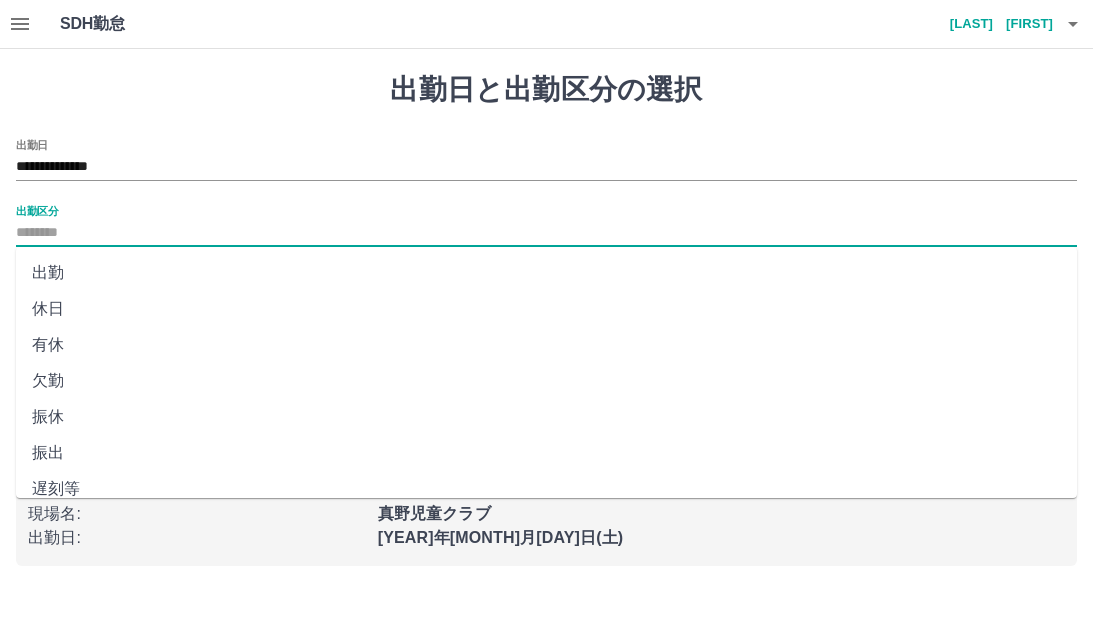 click on "出勤区分" at bounding box center (546, 233) 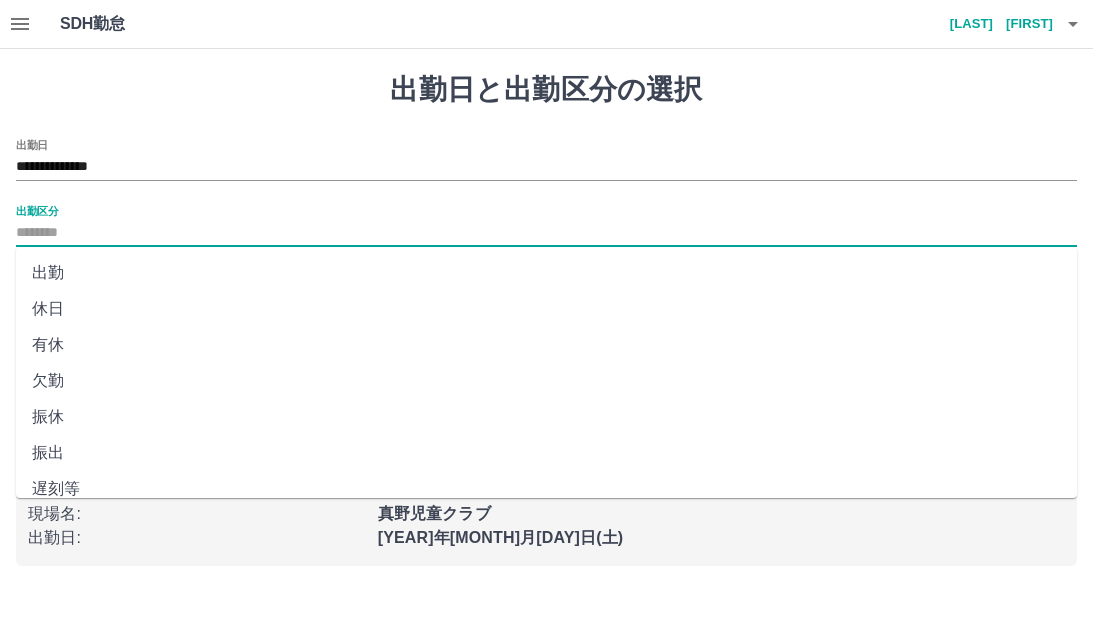 click on "出勤" at bounding box center (546, 273) 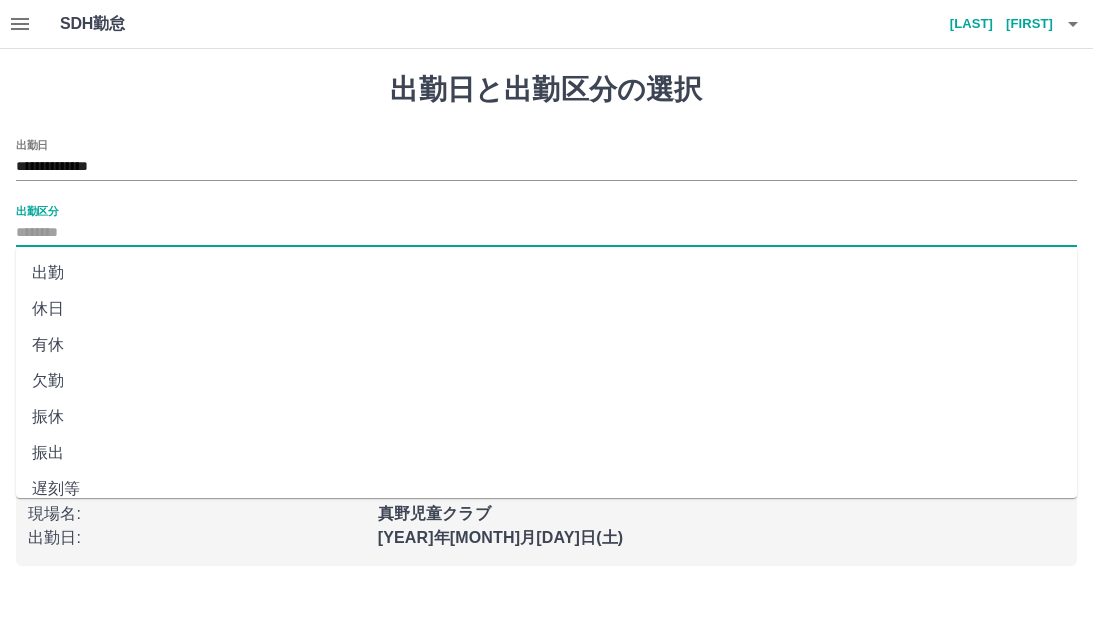 type on "**" 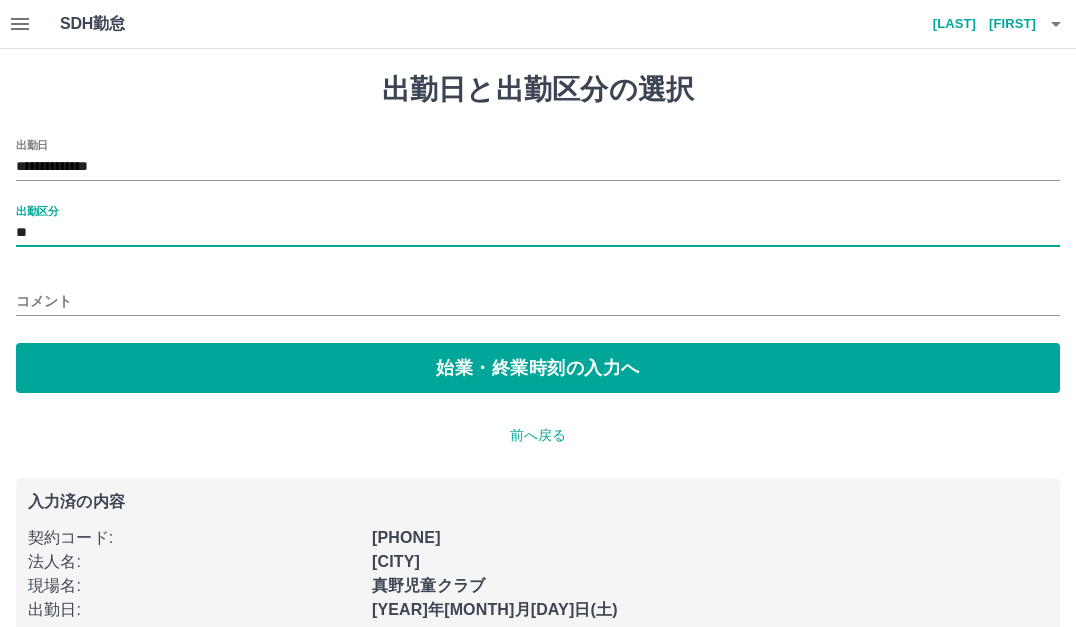 click on "コメント" at bounding box center [538, 301] 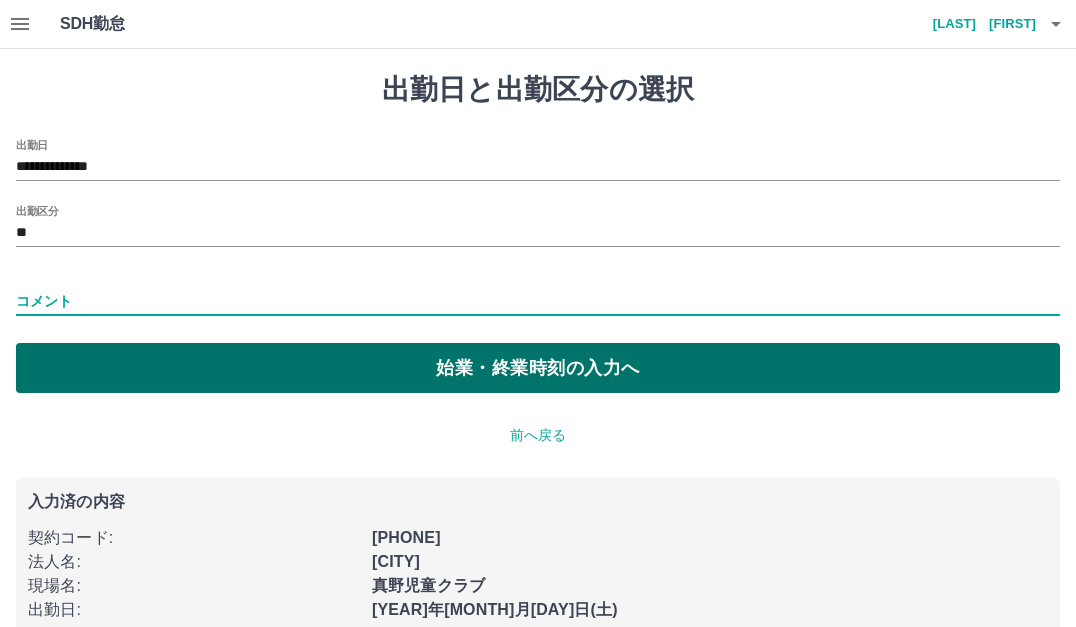 type on "*******" 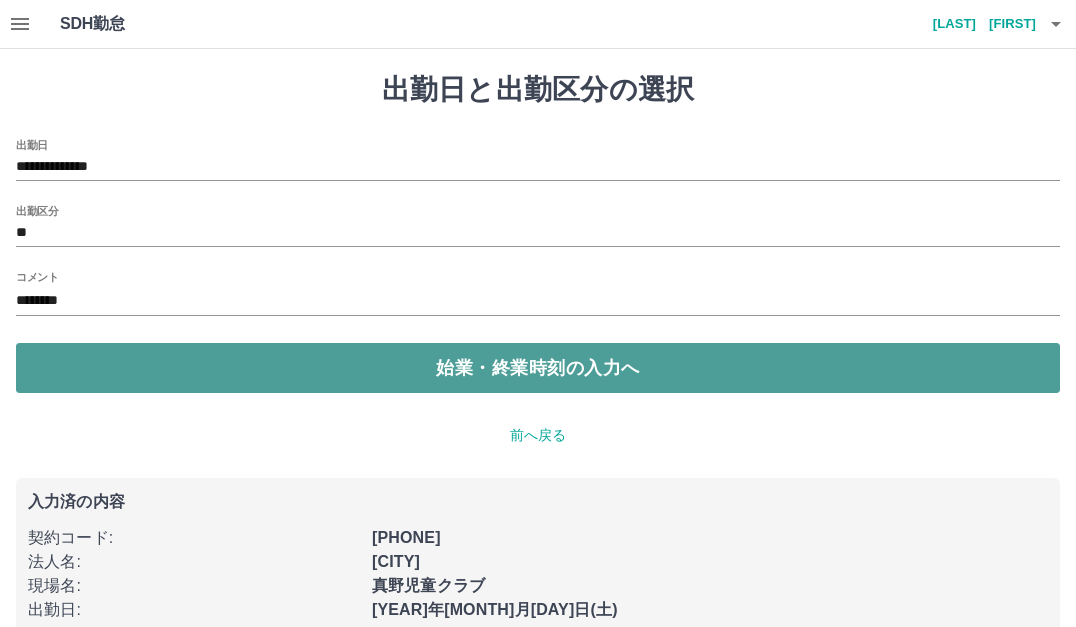 click on "始業・終業時刻の入力へ" at bounding box center (538, 368) 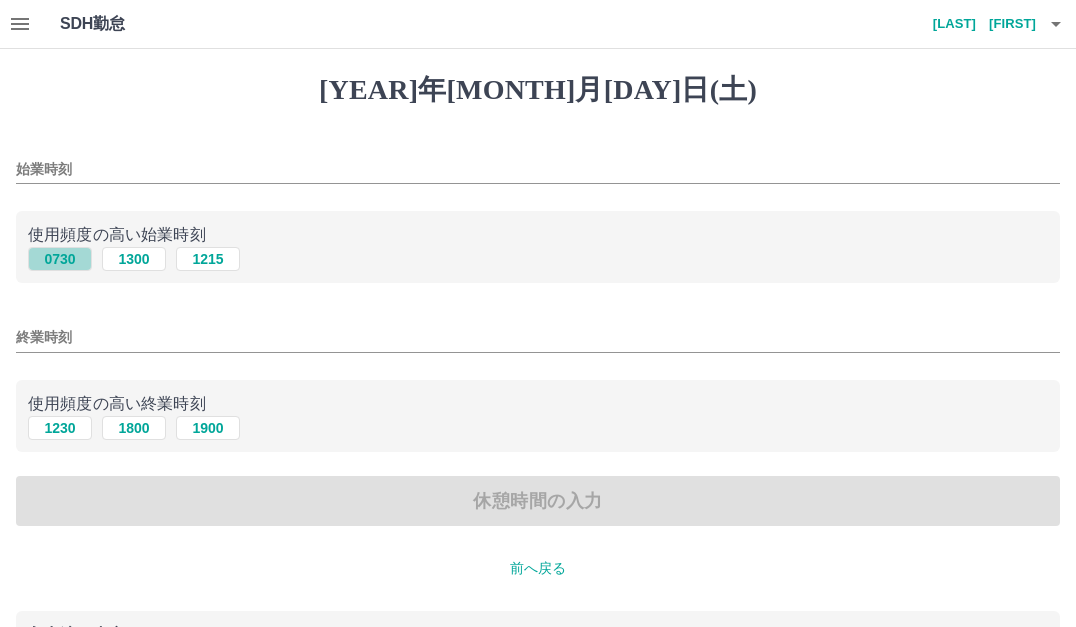 click on "0730" at bounding box center (60, 259) 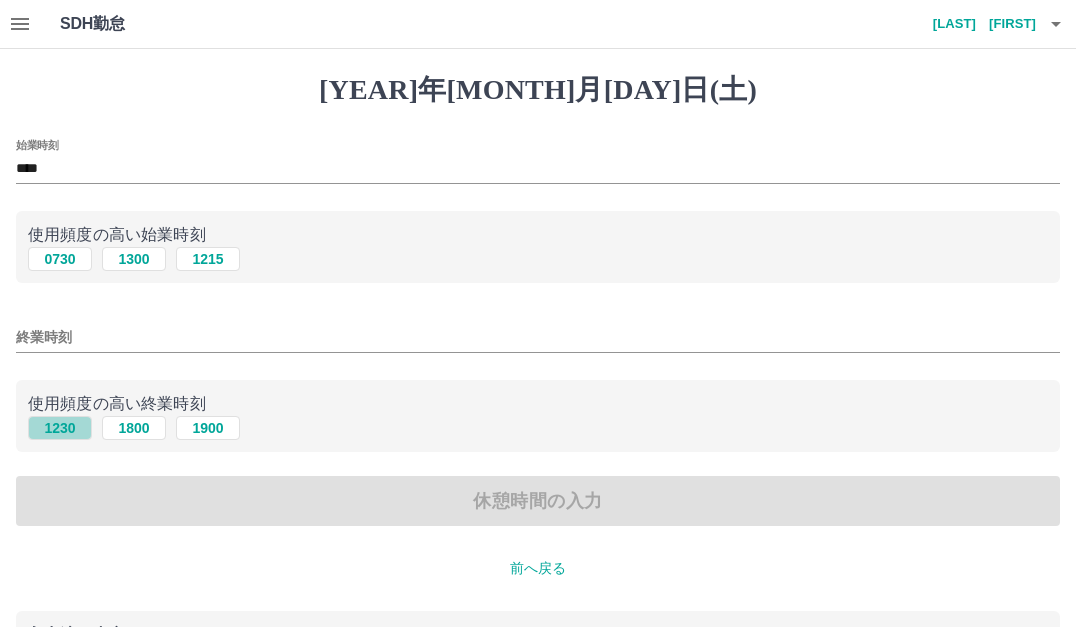 click on "1230" at bounding box center [60, 428] 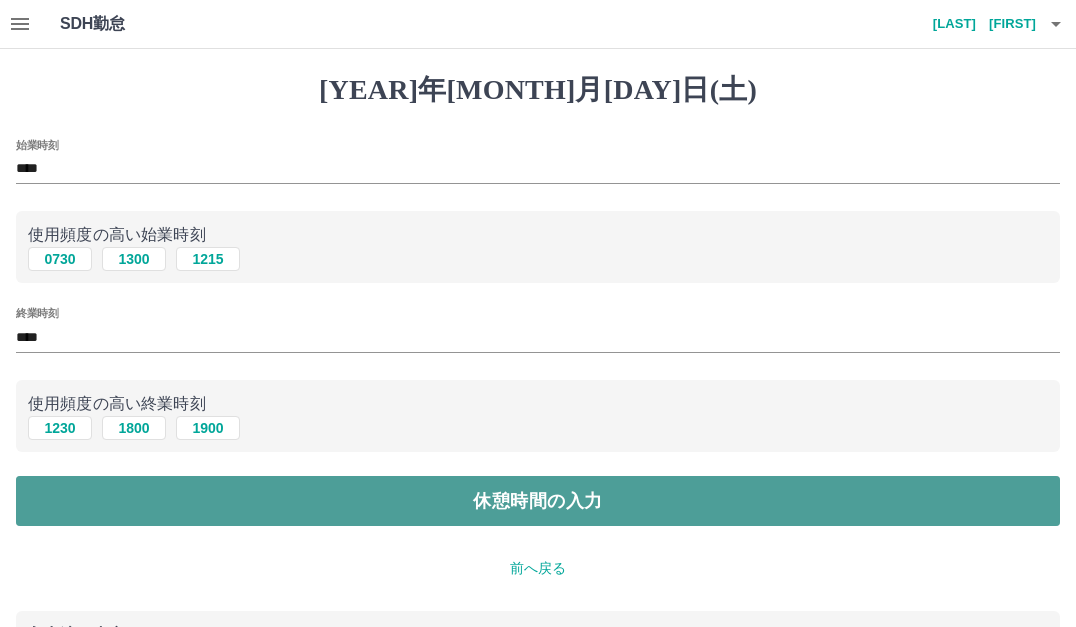 click on "休憩時間の入力" at bounding box center [538, 501] 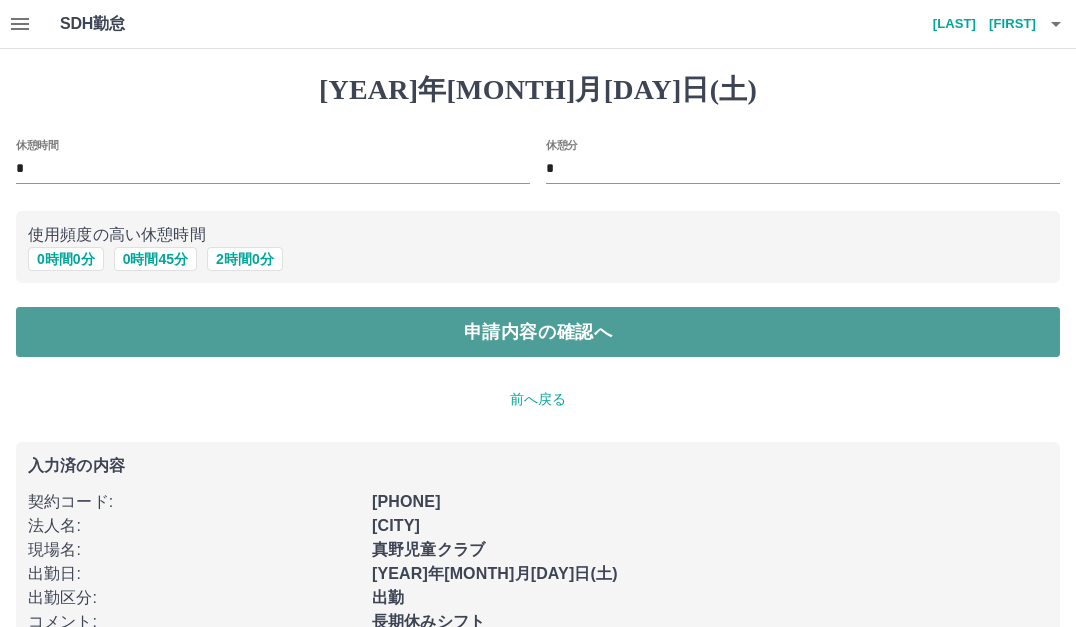 click on "申請内容の確認へ" at bounding box center (538, 332) 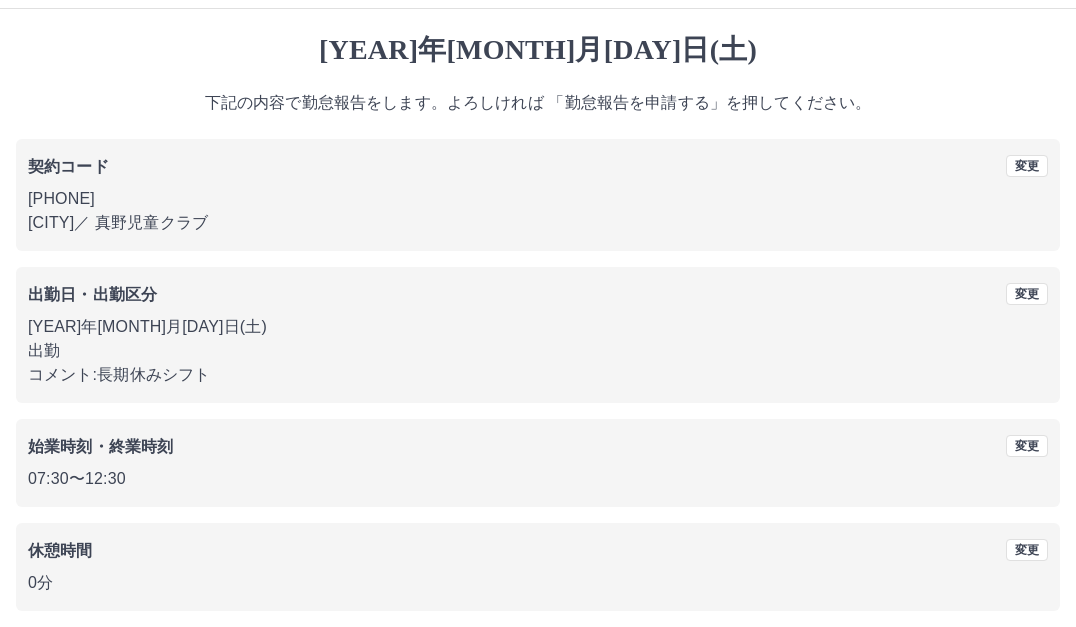 scroll, scrollTop: 122, scrollLeft: 0, axis: vertical 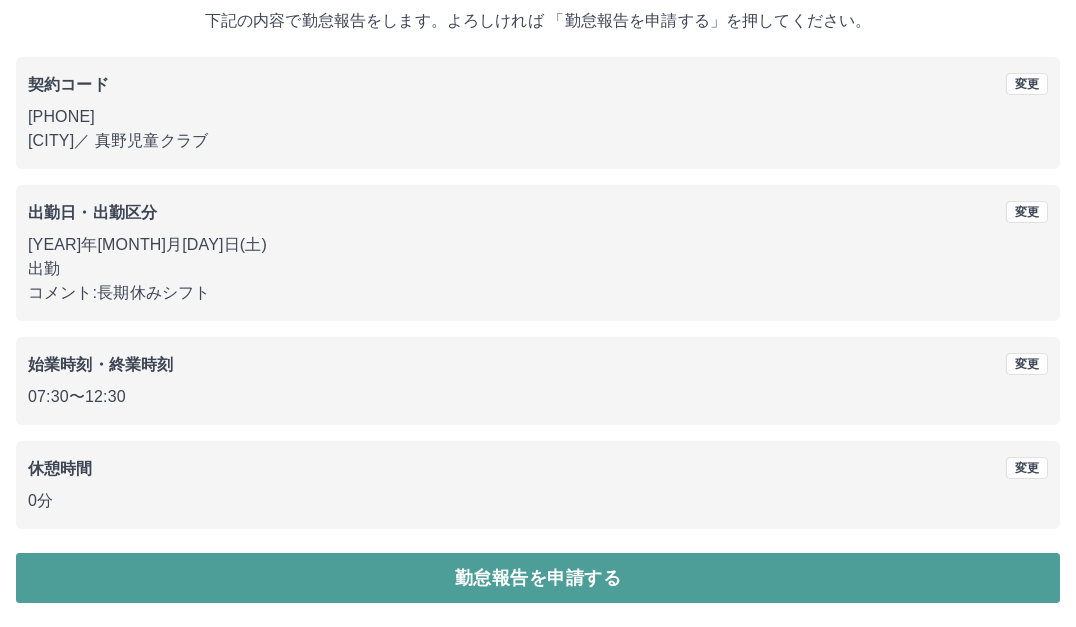 click on "勤怠報告を申請する" at bounding box center [538, 578] 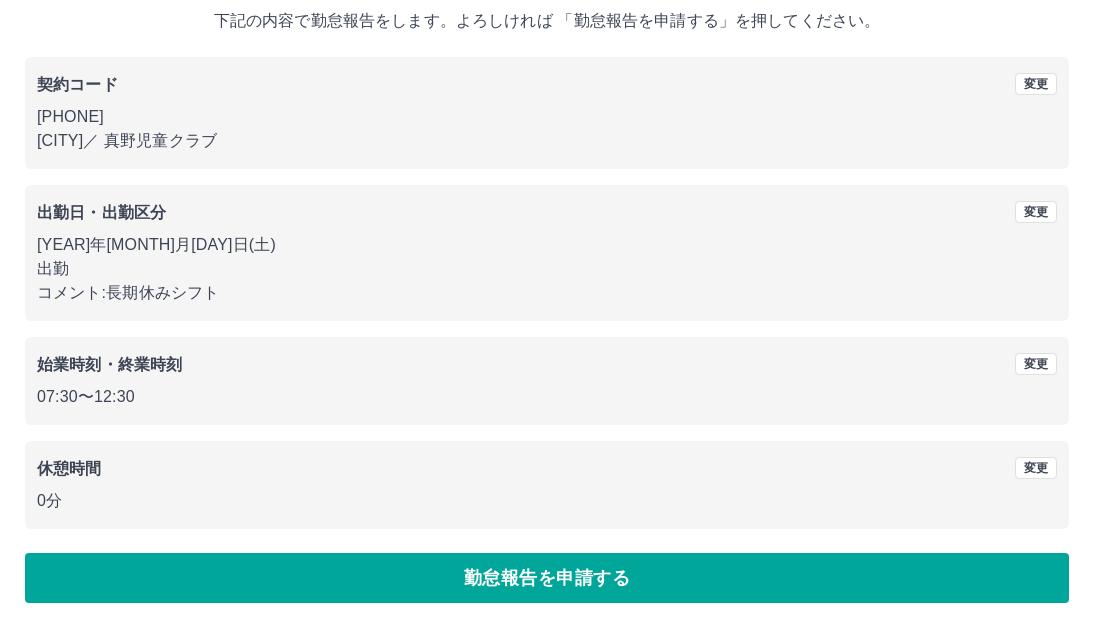scroll, scrollTop: 0, scrollLeft: 0, axis: both 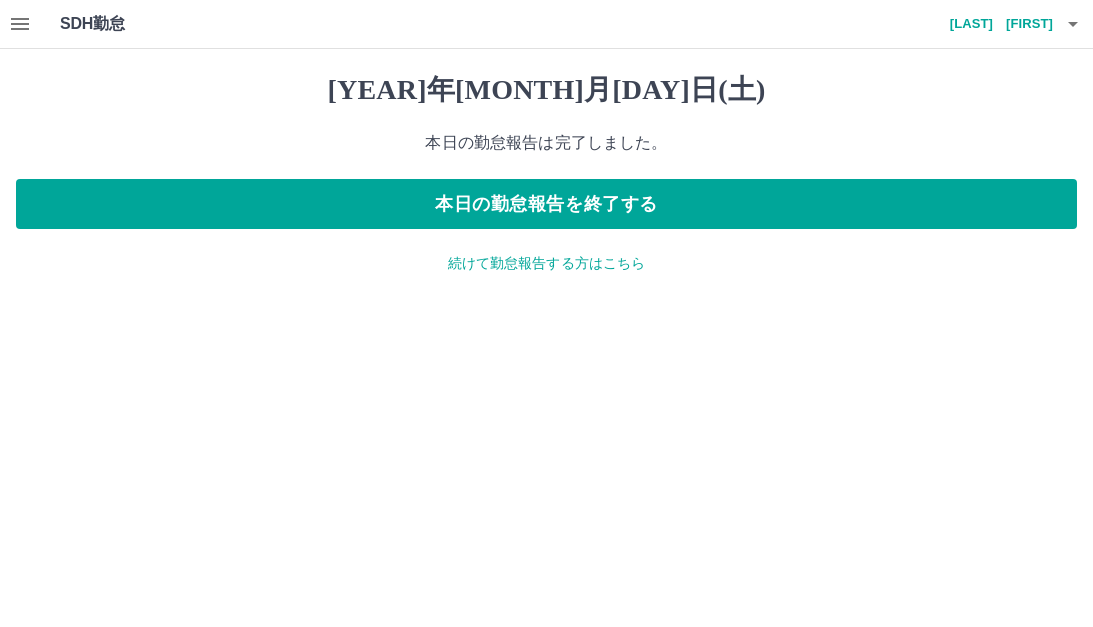 click 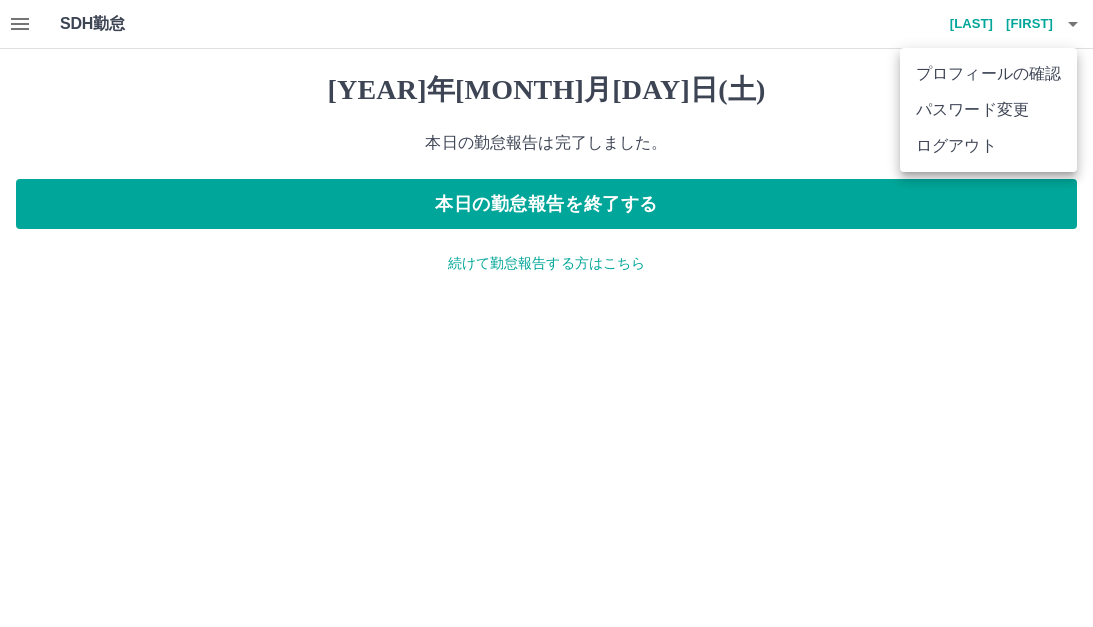 click on "ログアウト" at bounding box center (988, 146) 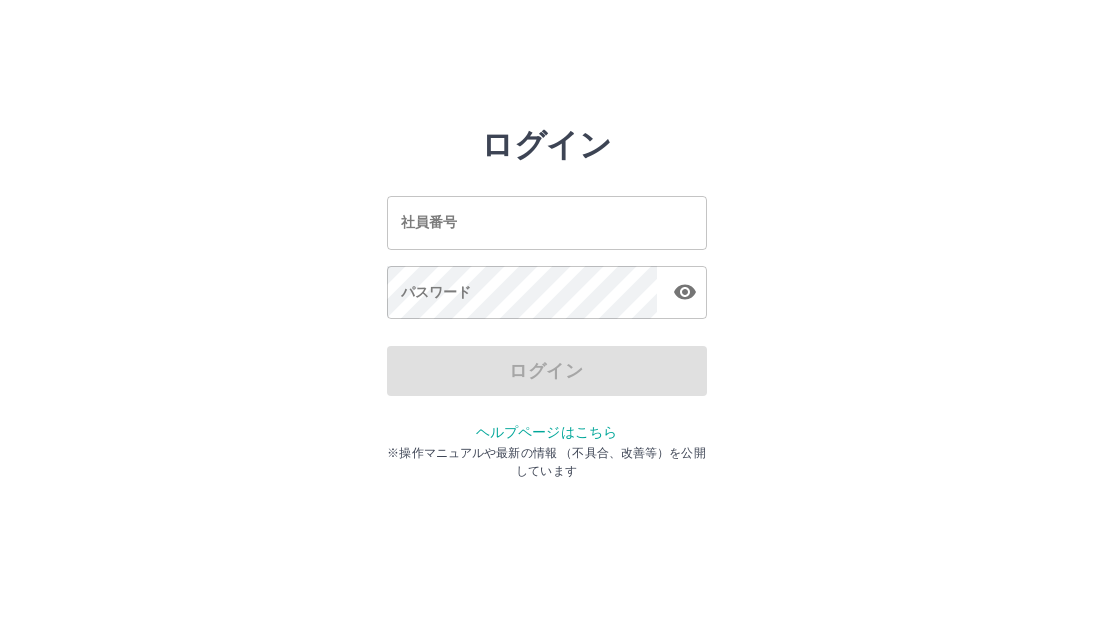 scroll, scrollTop: 0, scrollLeft: 0, axis: both 